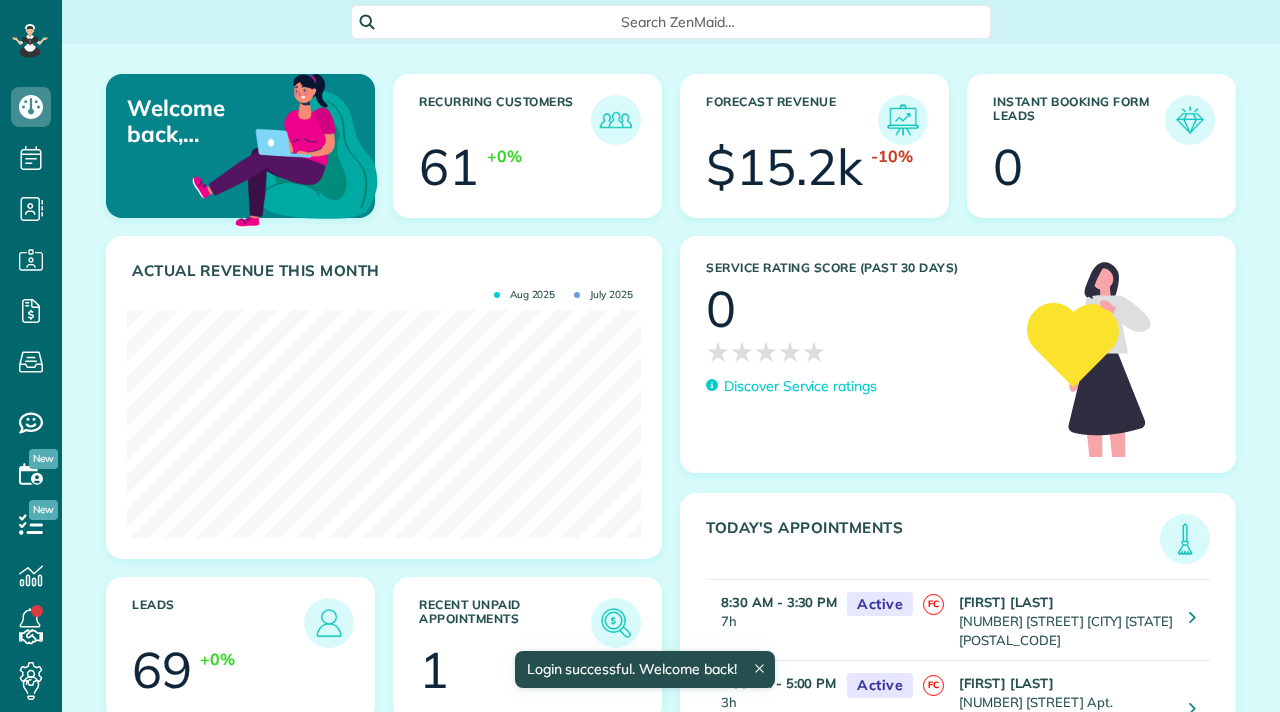 scroll, scrollTop: 0, scrollLeft: 0, axis: both 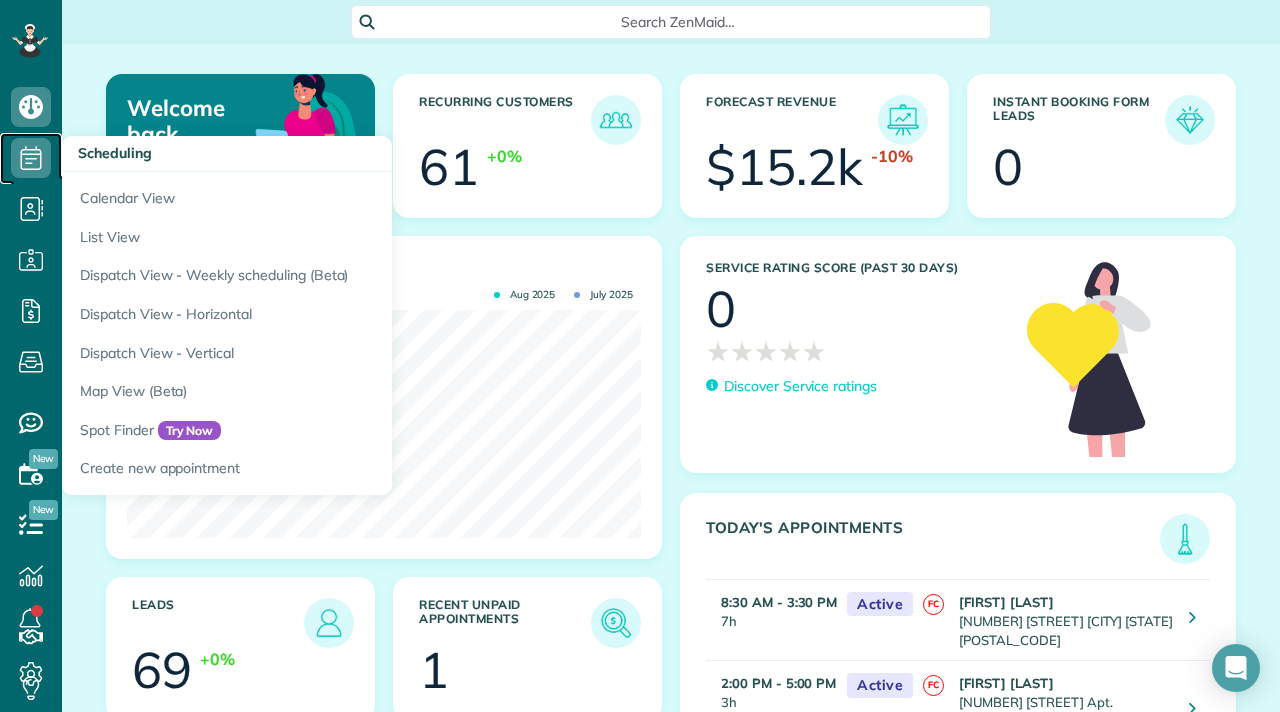 click 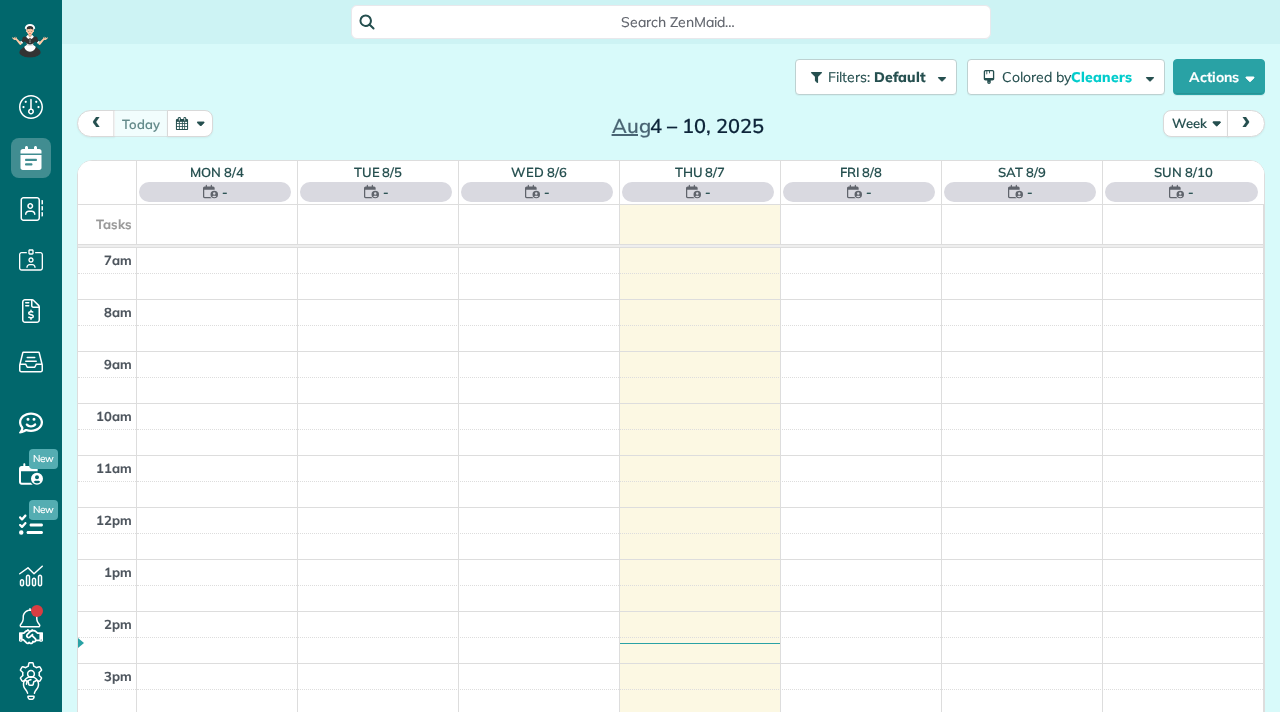scroll, scrollTop: 0, scrollLeft: 0, axis: both 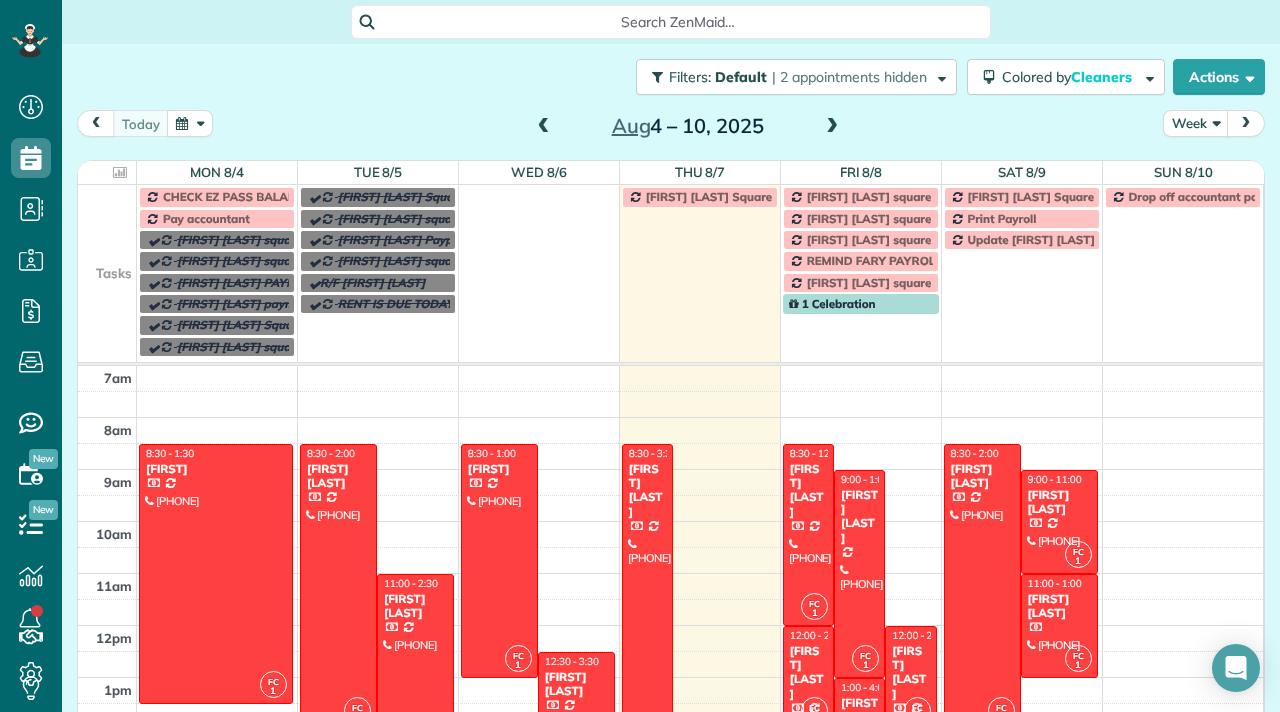 click on "[FIRST] [LAST] Square Payment" at bounding box center [735, 196] 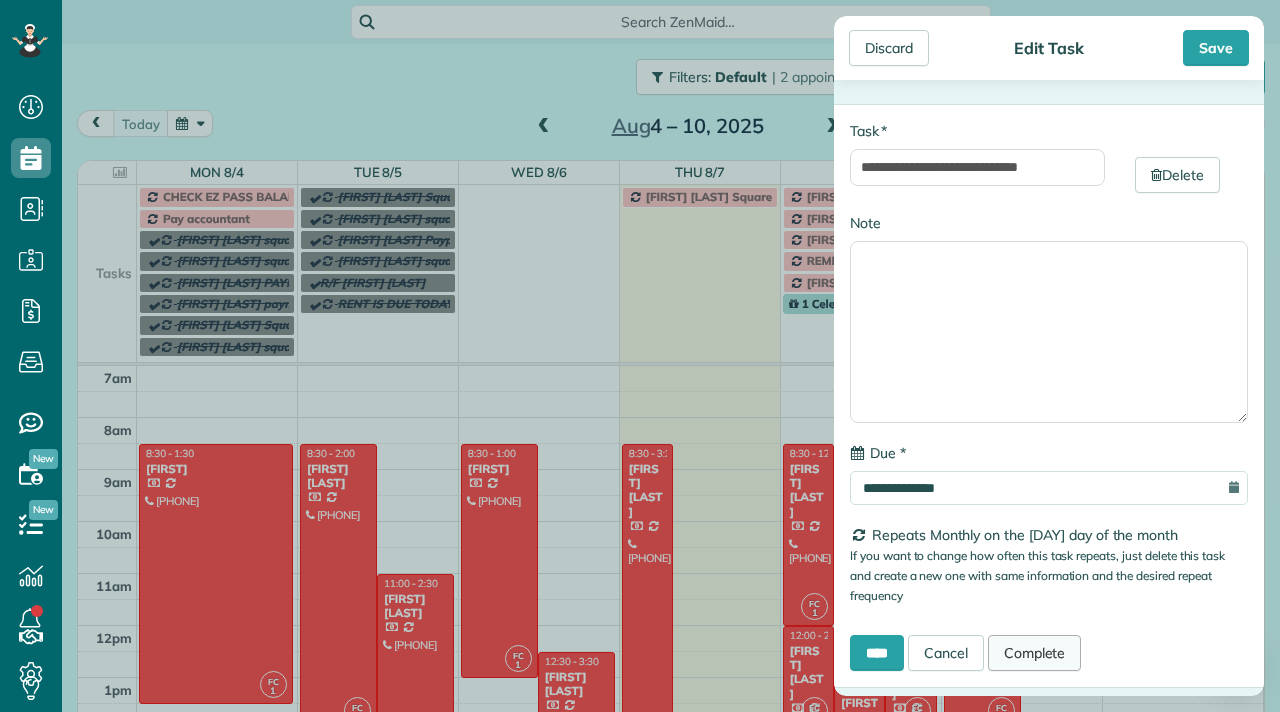 click on "Complete" at bounding box center (1035, 653) 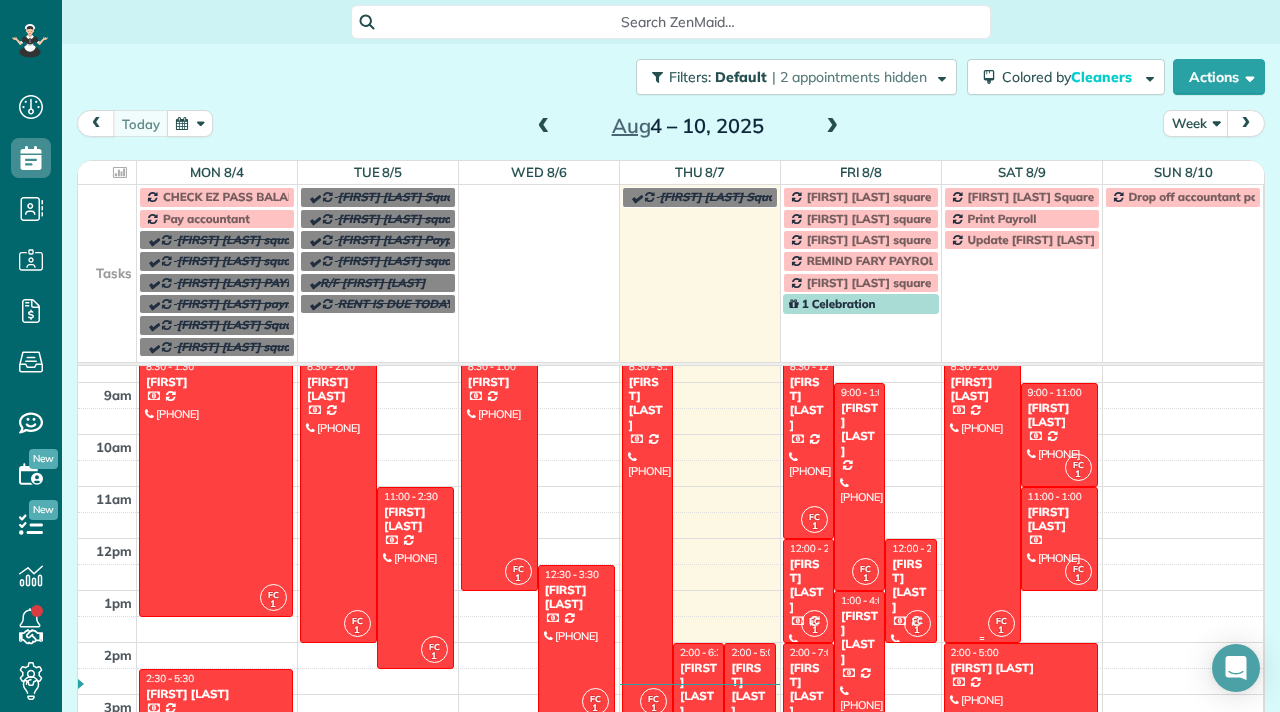 scroll, scrollTop: 83, scrollLeft: 0, axis: vertical 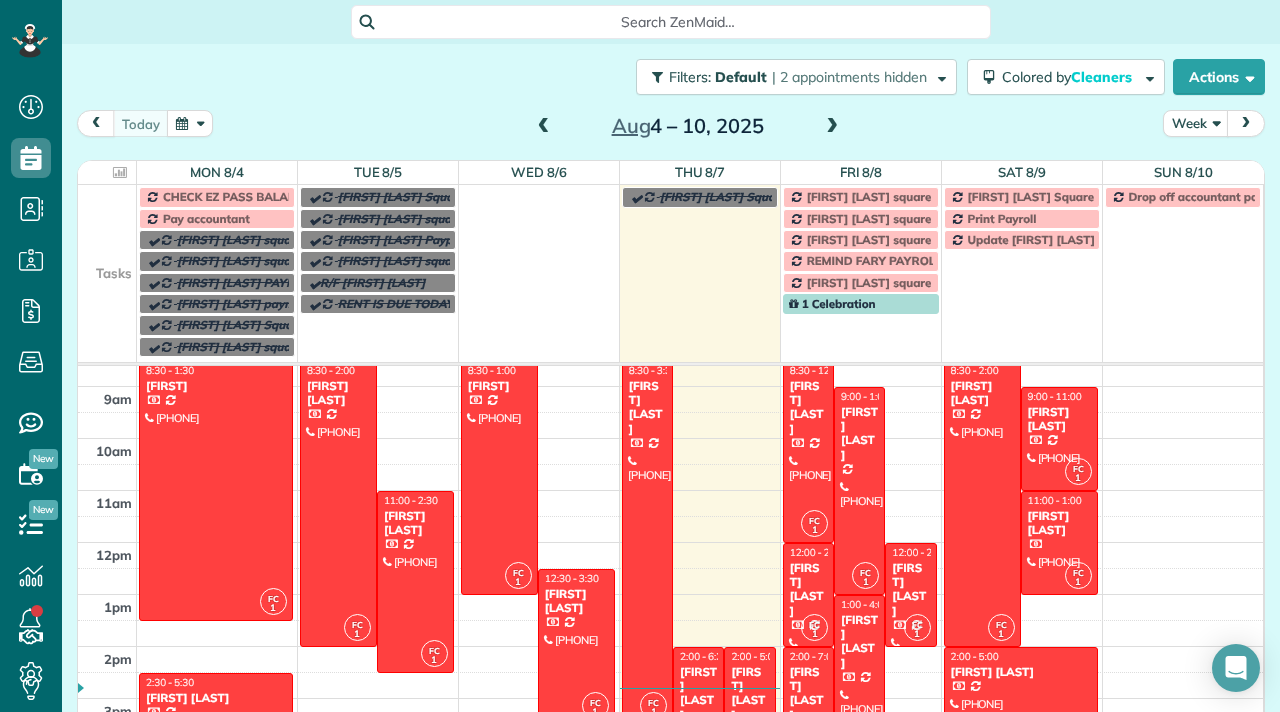 click on "CHECK EZ PASS BALANCE" at bounding box center (237, 196) 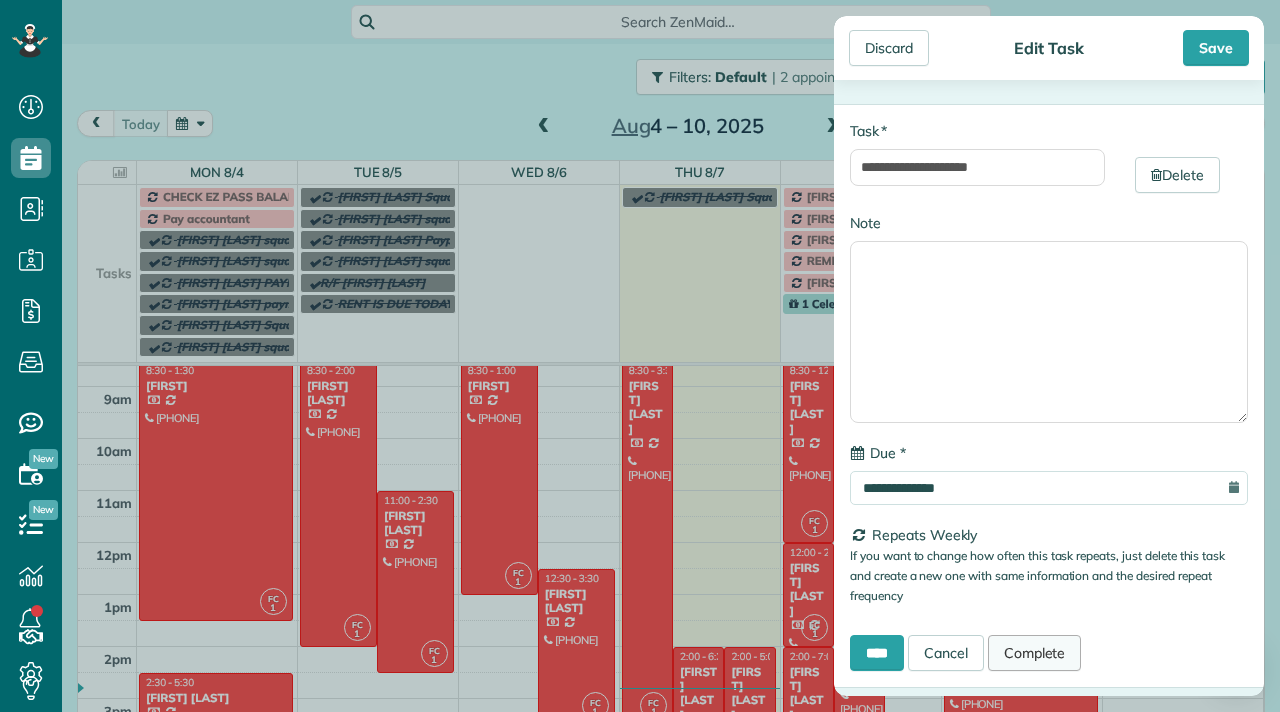 click on "Complete" at bounding box center (1035, 653) 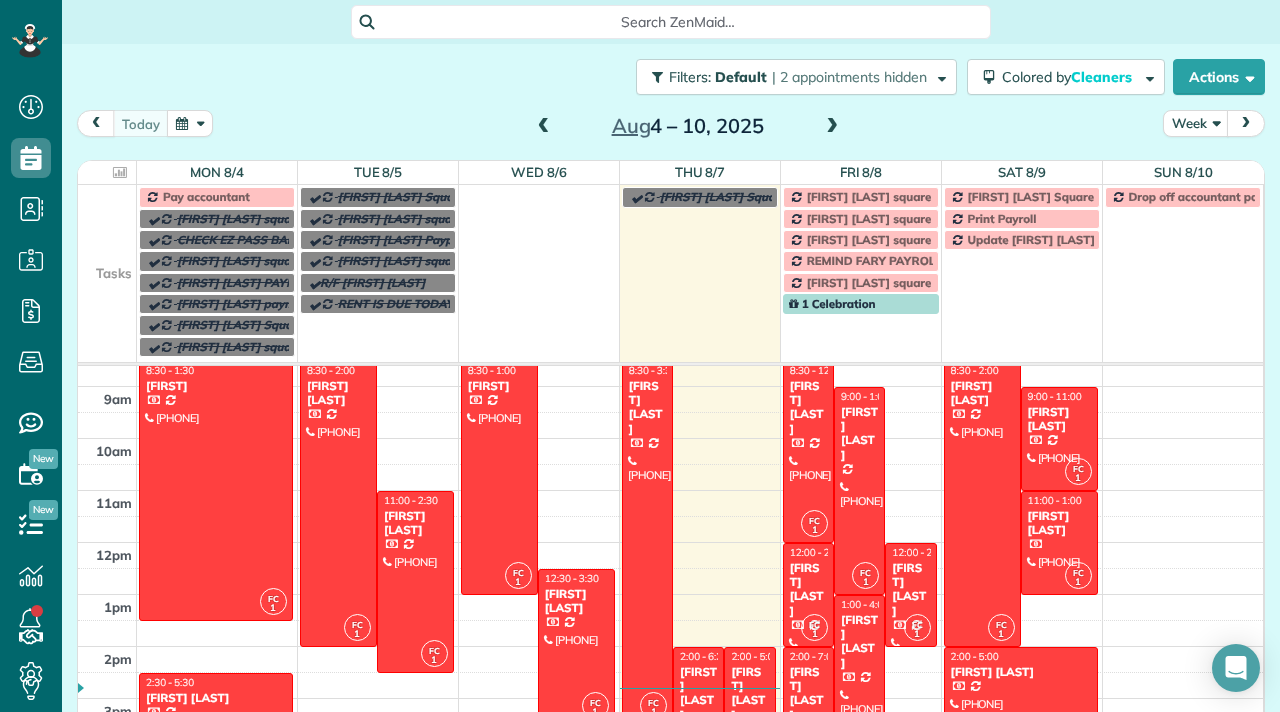 click on "1 Celebration" at bounding box center (832, 303) 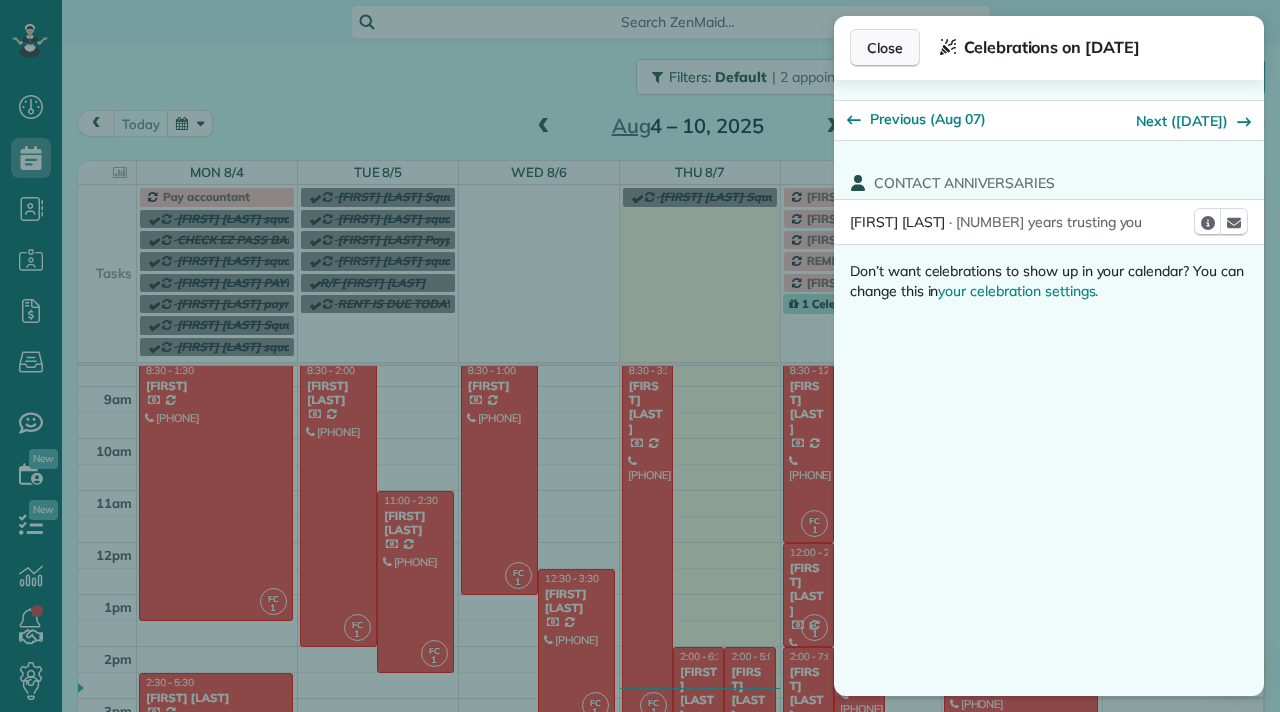 click on "Close" at bounding box center [885, 48] 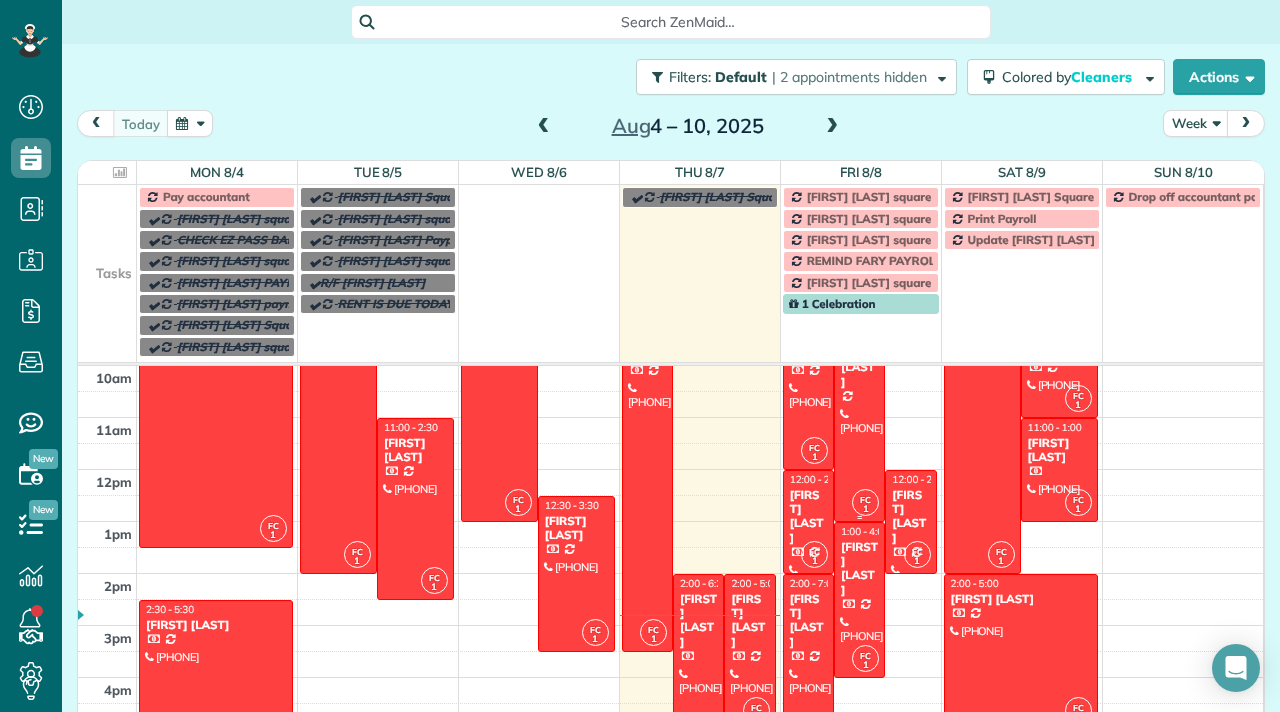 scroll, scrollTop: 0, scrollLeft: 0, axis: both 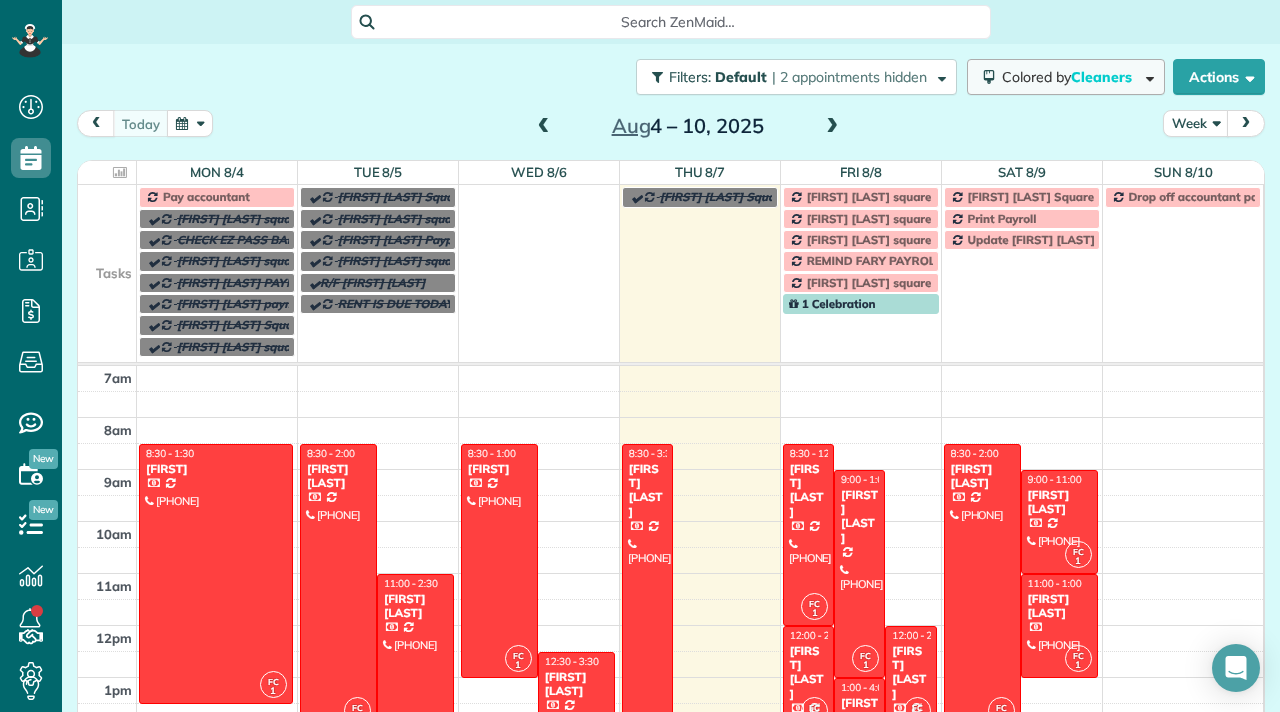 click on "Cleaners" at bounding box center [1103, 77] 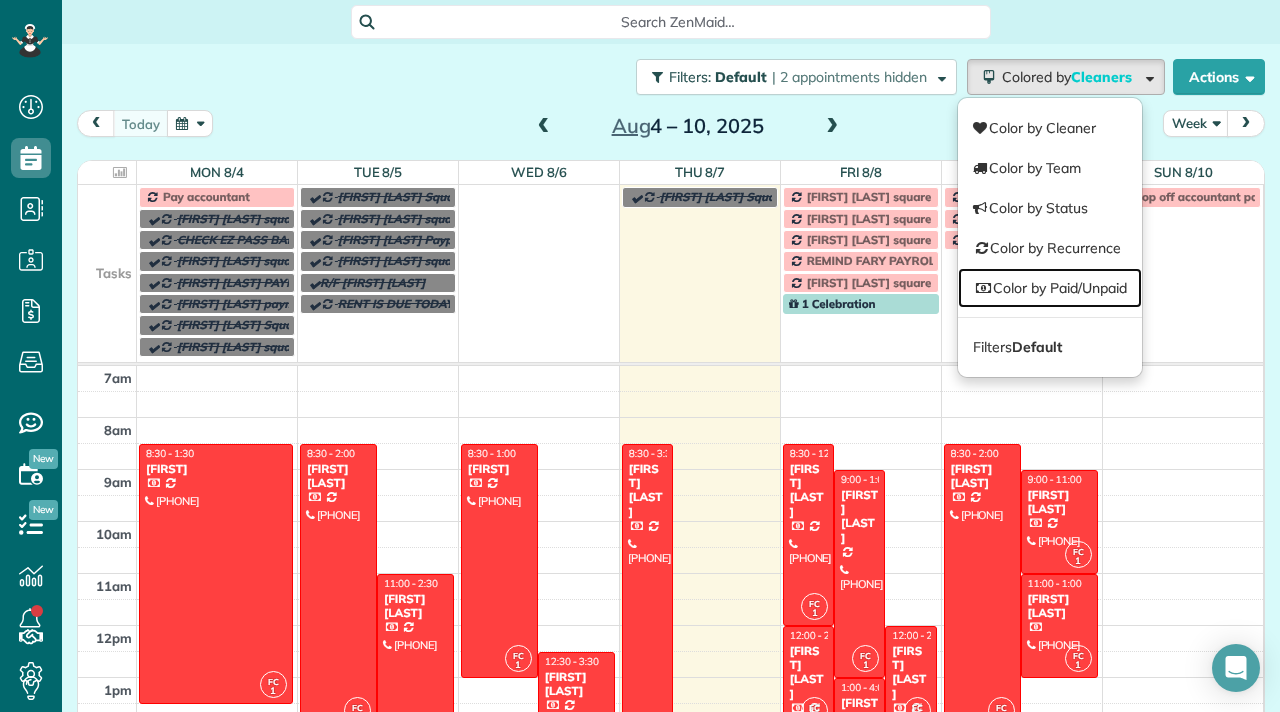 click on "Color by Paid/Unpaid" at bounding box center (1050, 288) 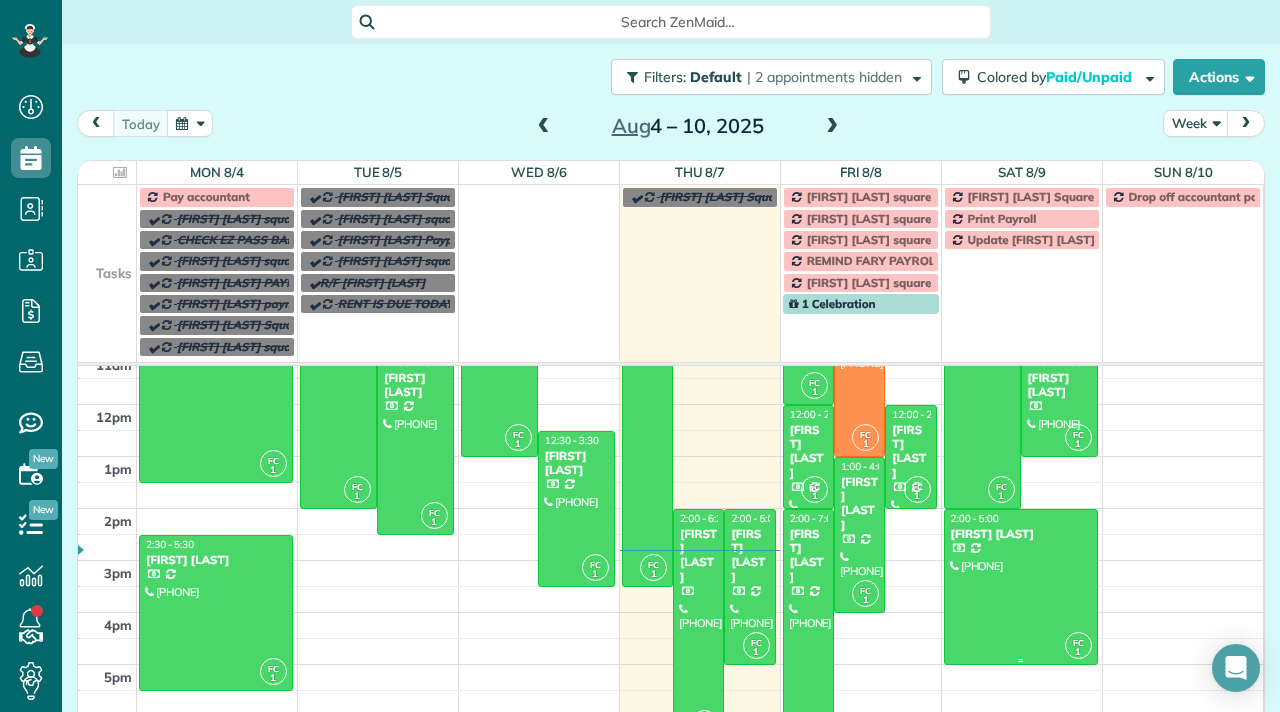 scroll, scrollTop: 130, scrollLeft: 0, axis: vertical 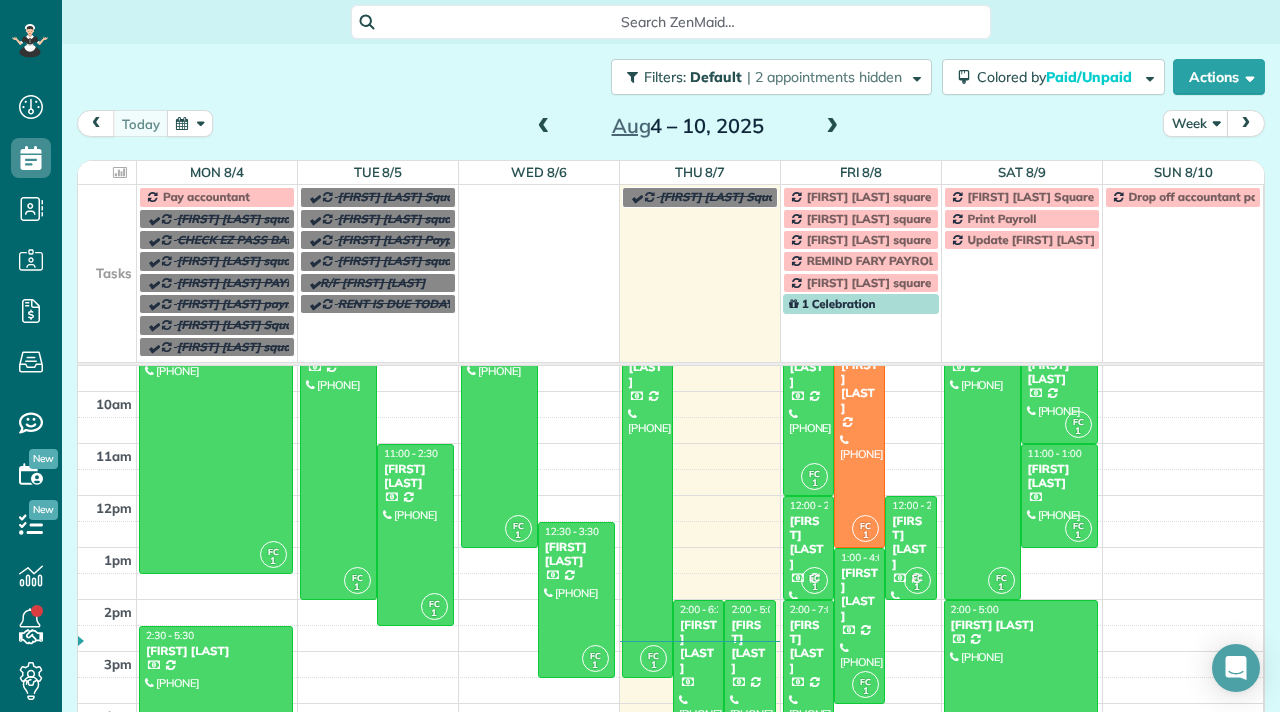 click at bounding box center (832, 127) 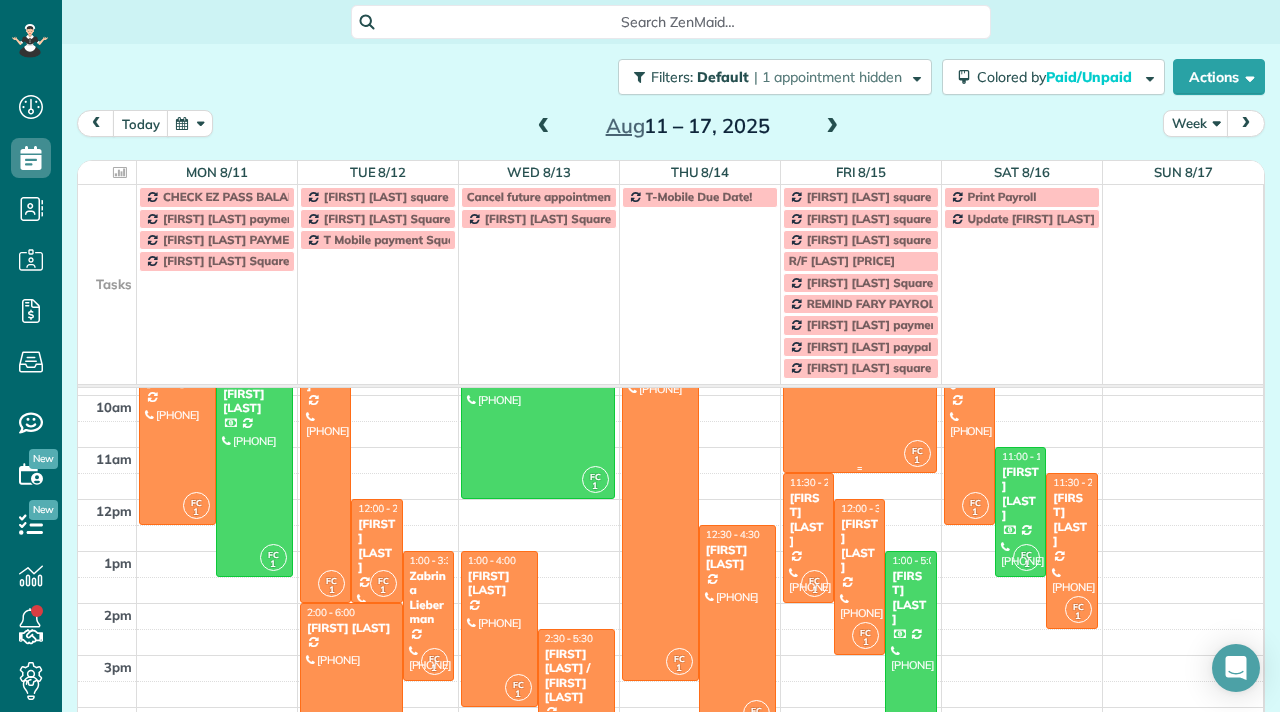 scroll, scrollTop: 154, scrollLeft: 0, axis: vertical 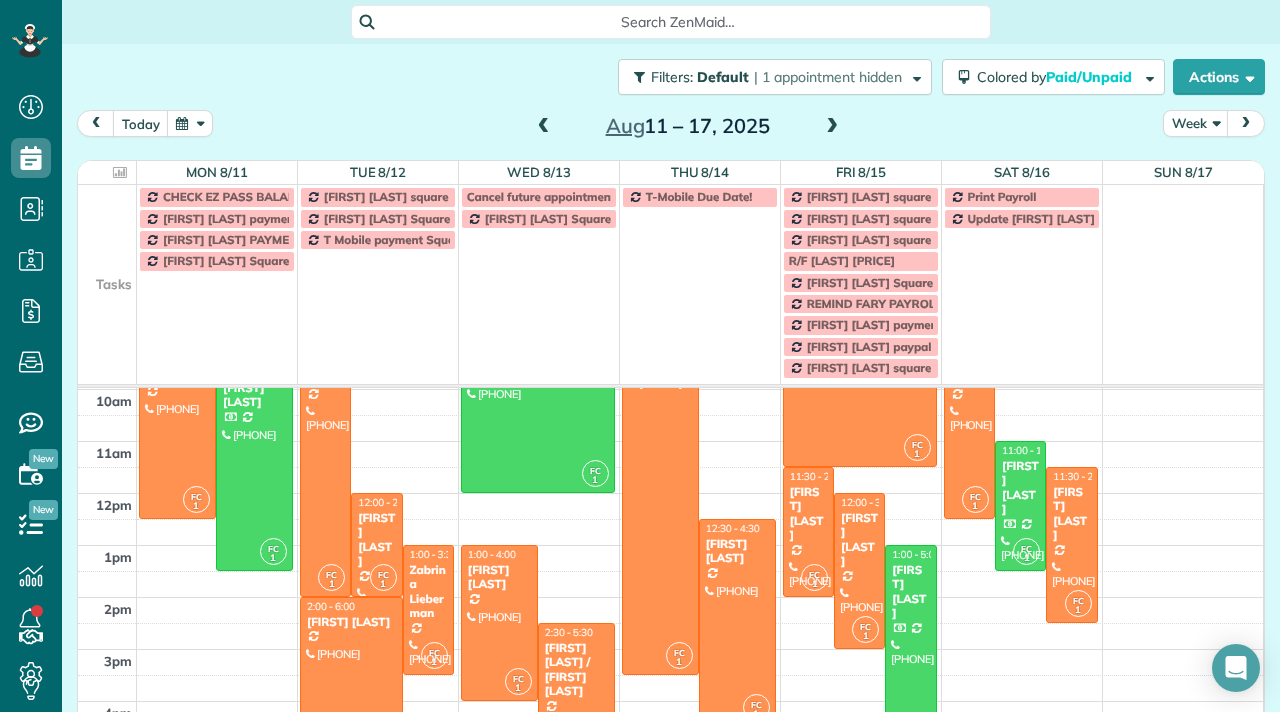 click at bounding box center (737, 623) 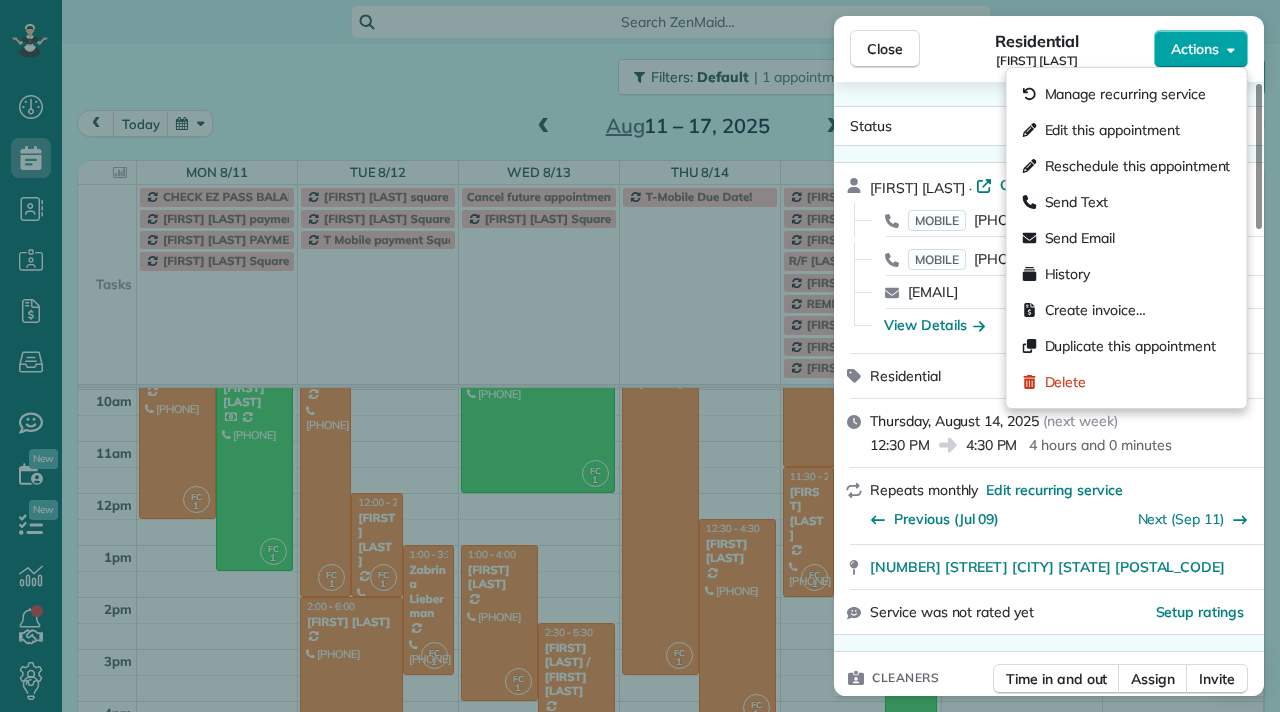 click on "Actions" at bounding box center (1195, 49) 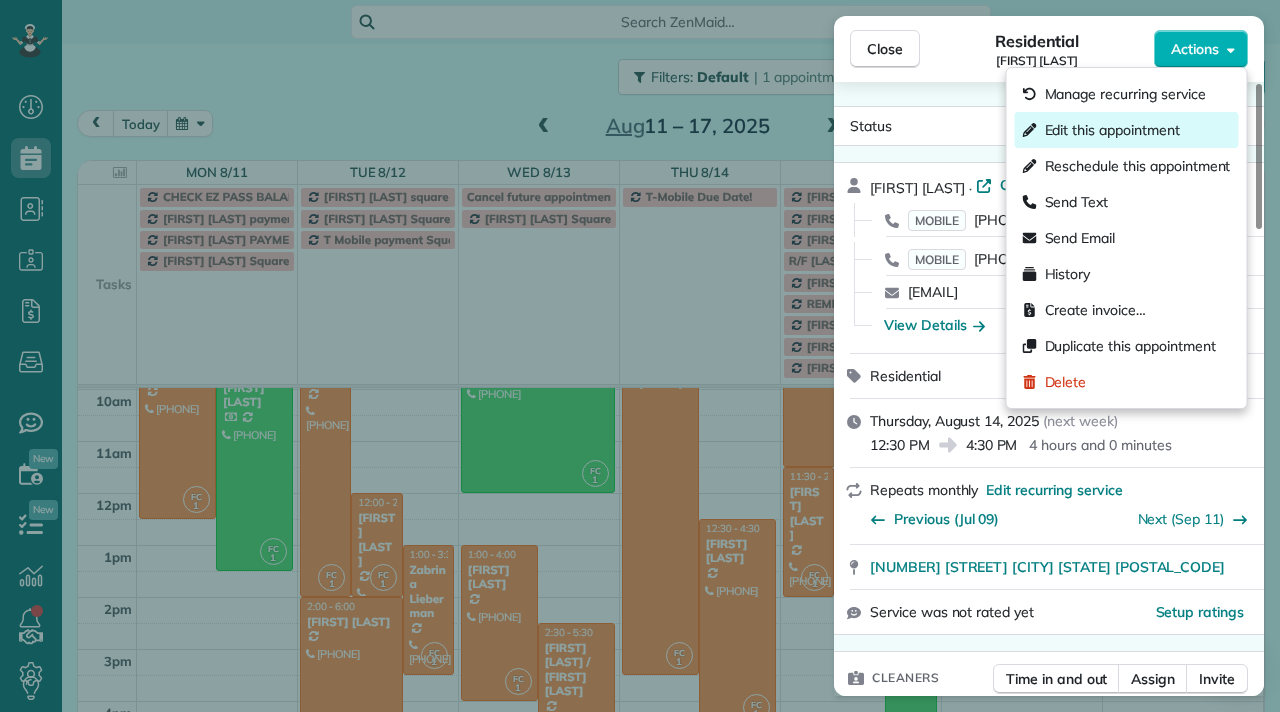 click on "Edit this appointment" at bounding box center [1112, 130] 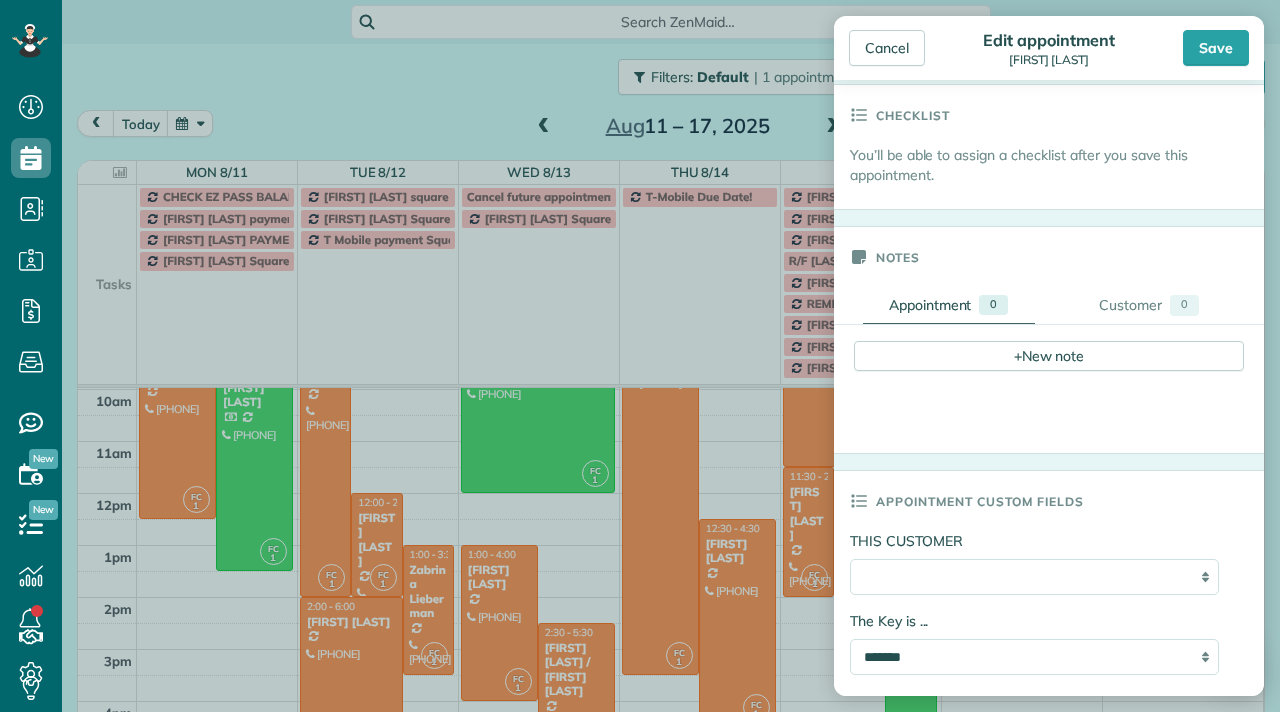 scroll, scrollTop: 618, scrollLeft: 0, axis: vertical 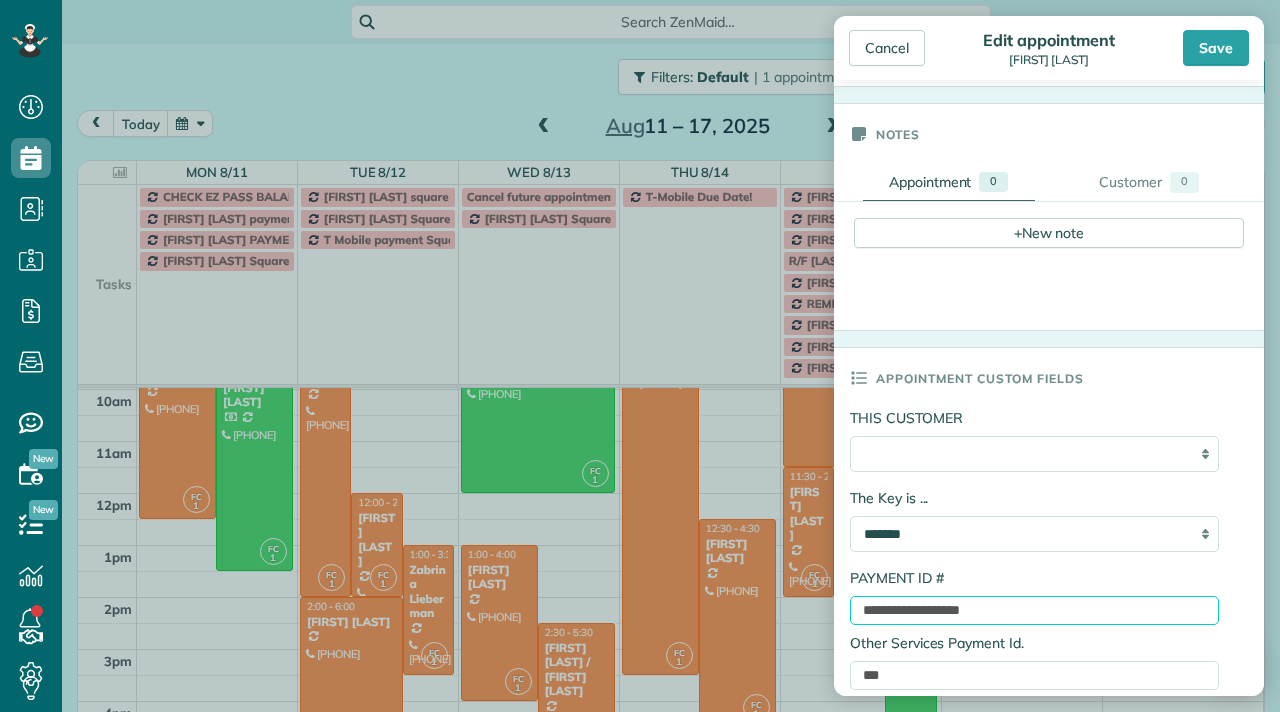 drag, startPoint x: 1039, startPoint y: 612, endPoint x: 850, endPoint y: 618, distance: 189.09521 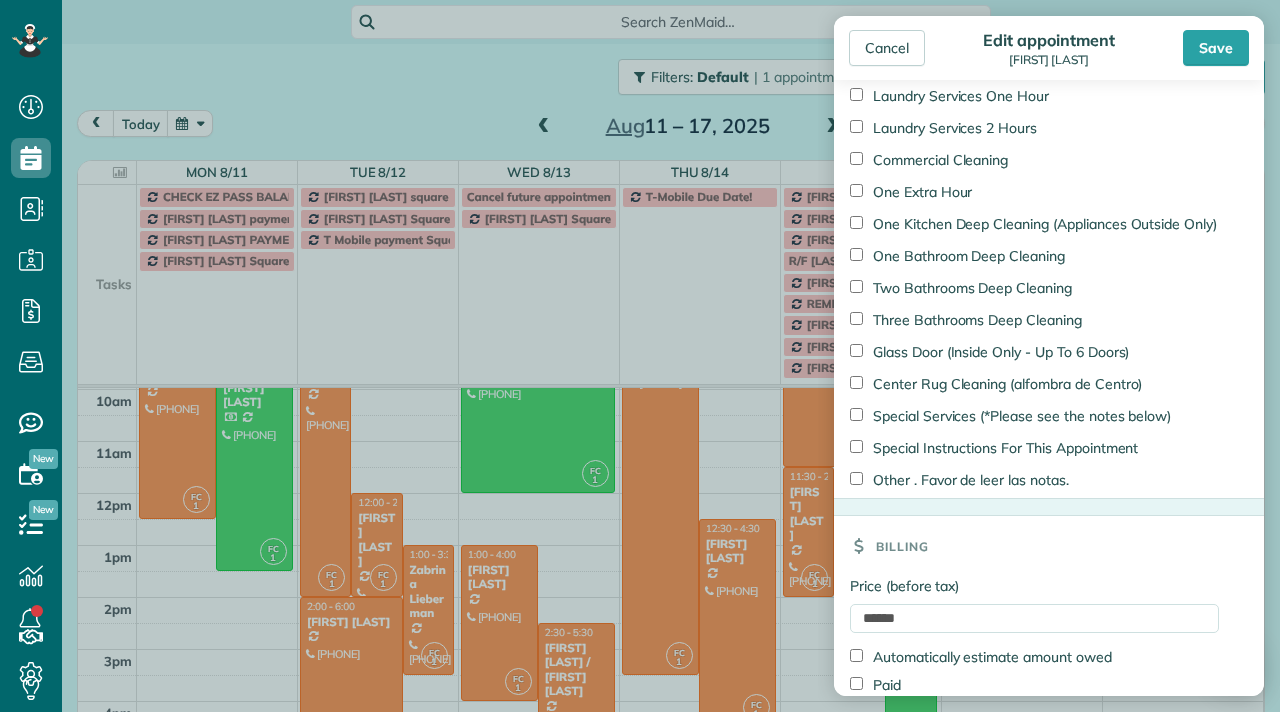 scroll, scrollTop: 2248, scrollLeft: 0, axis: vertical 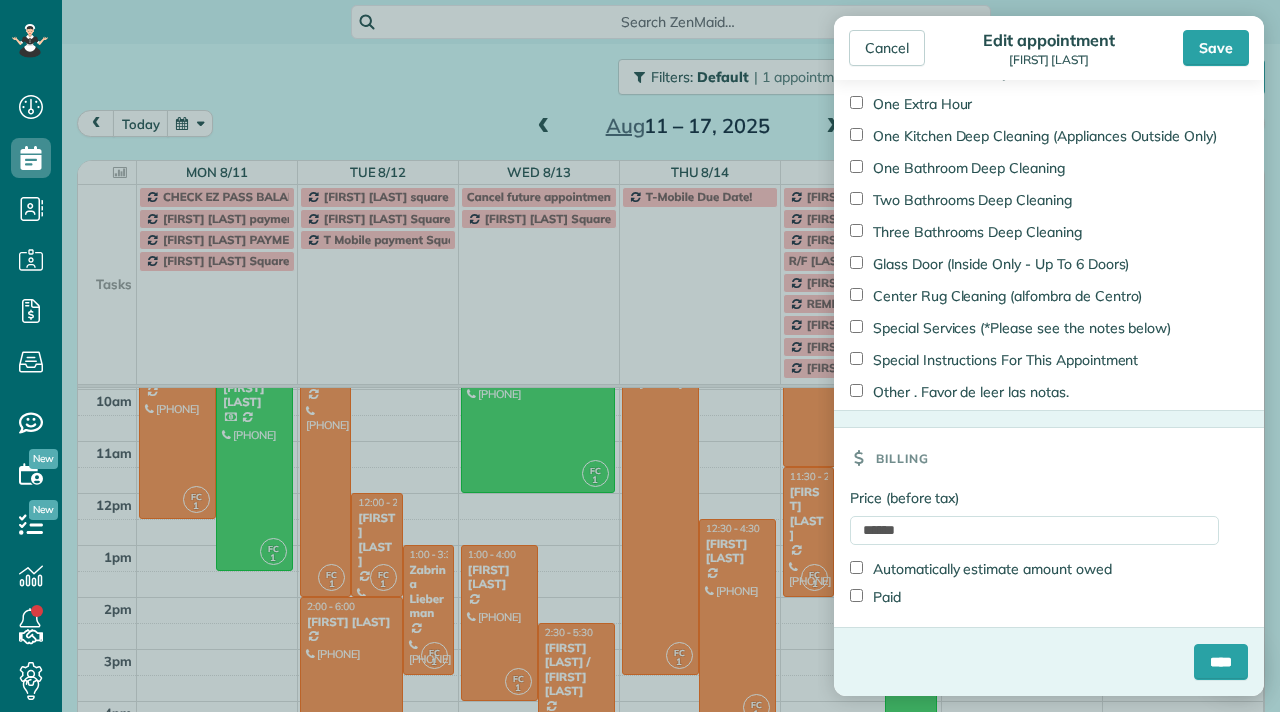 type on "**********" 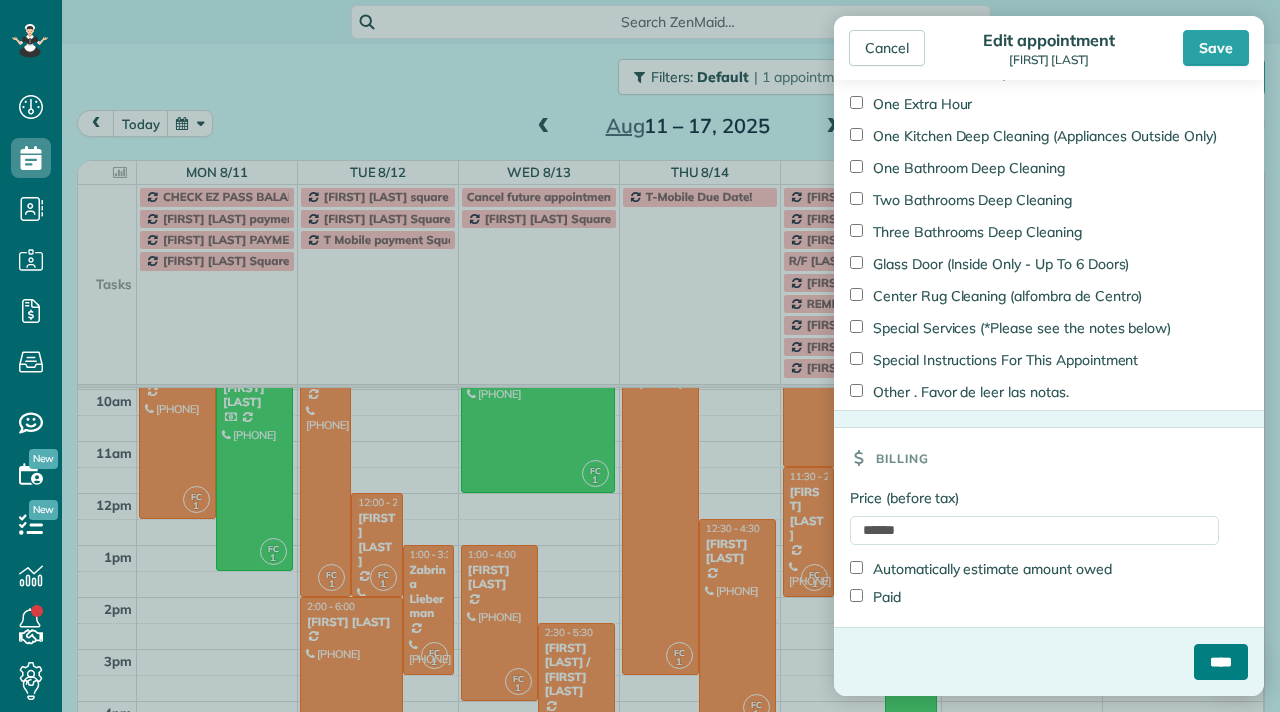 click on "****" at bounding box center (1221, 662) 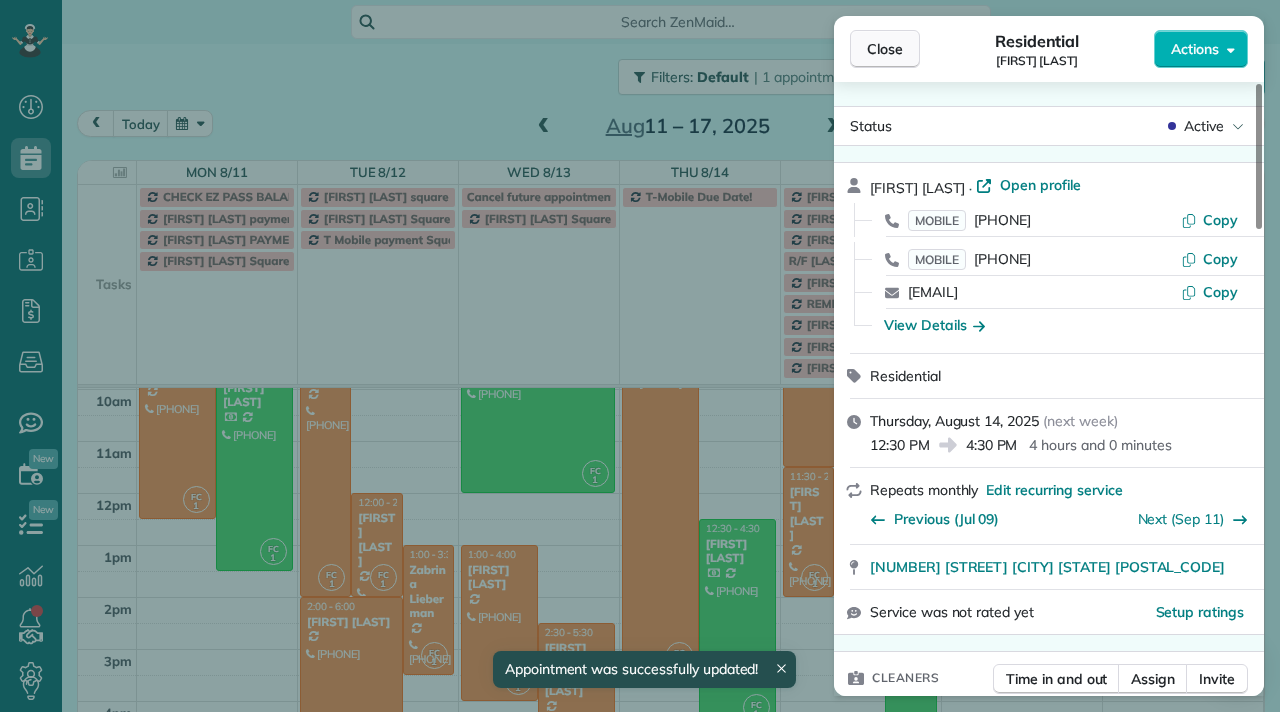 click on "Close" at bounding box center [885, 49] 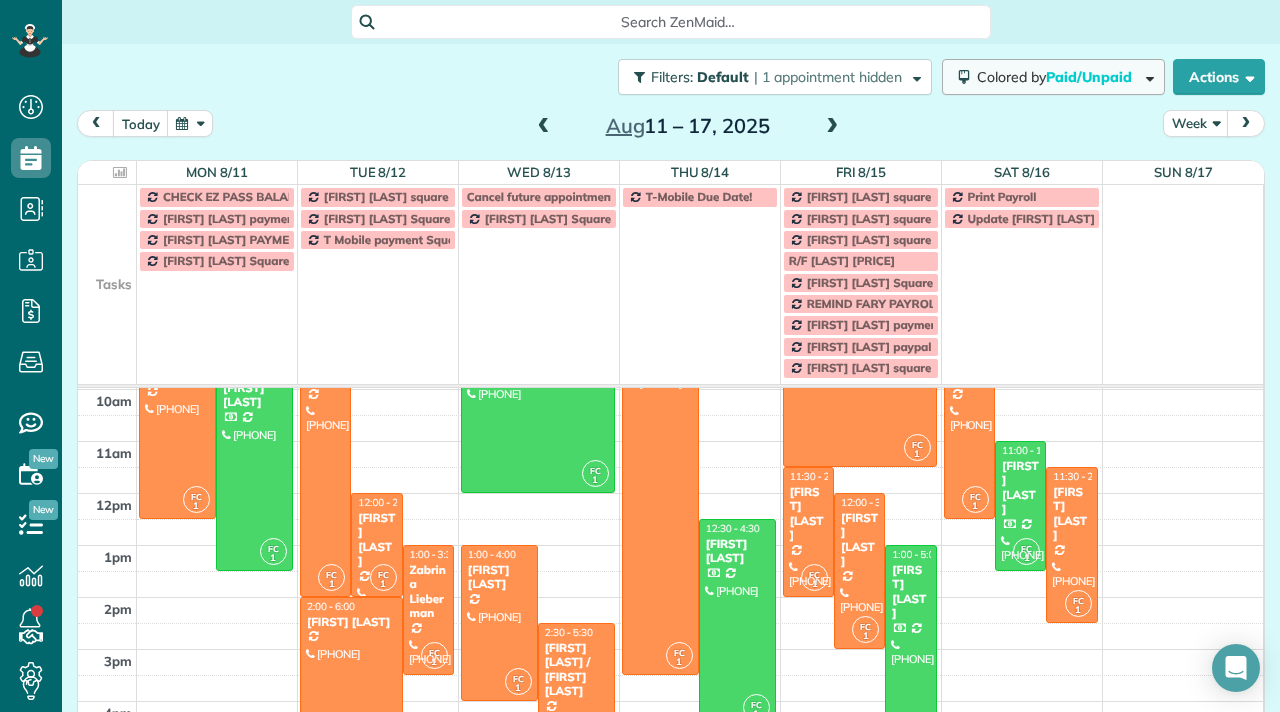 click on "Colored by  Paid/Unpaid" at bounding box center [1058, 77] 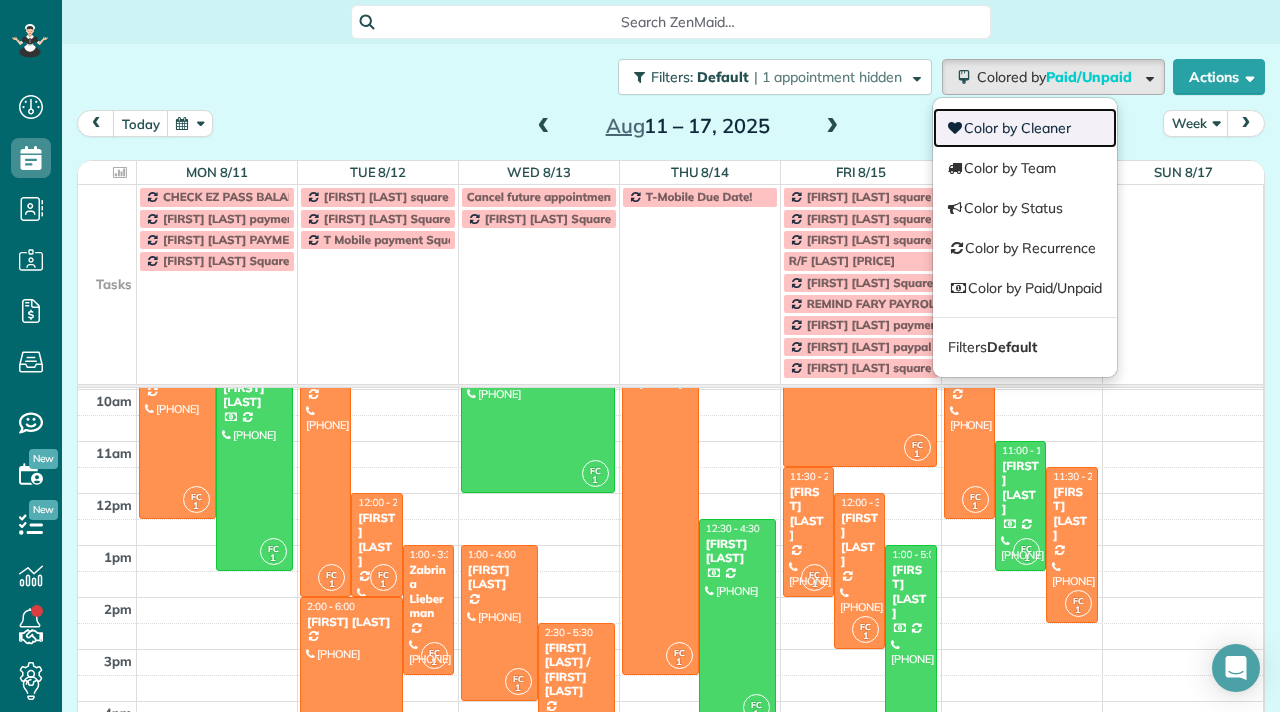 click on "Color by Cleaner" at bounding box center [1025, 128] 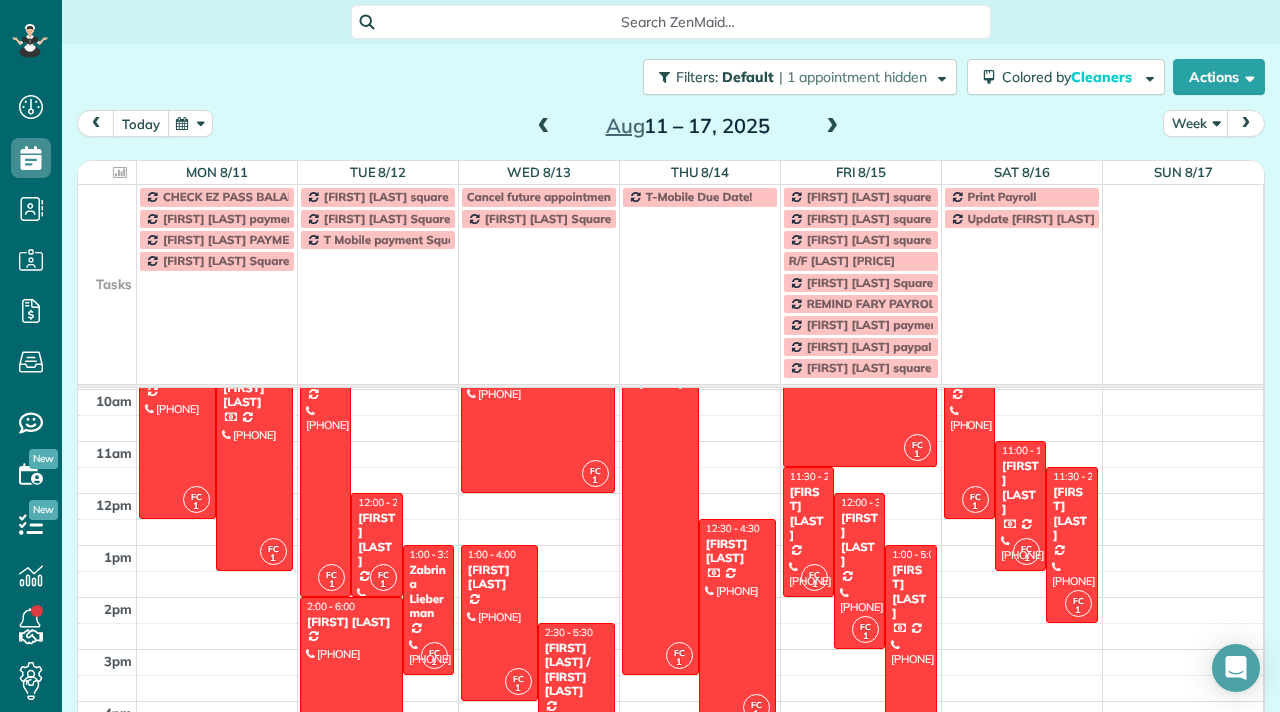 click on "today" at bounding box center [141, 123] 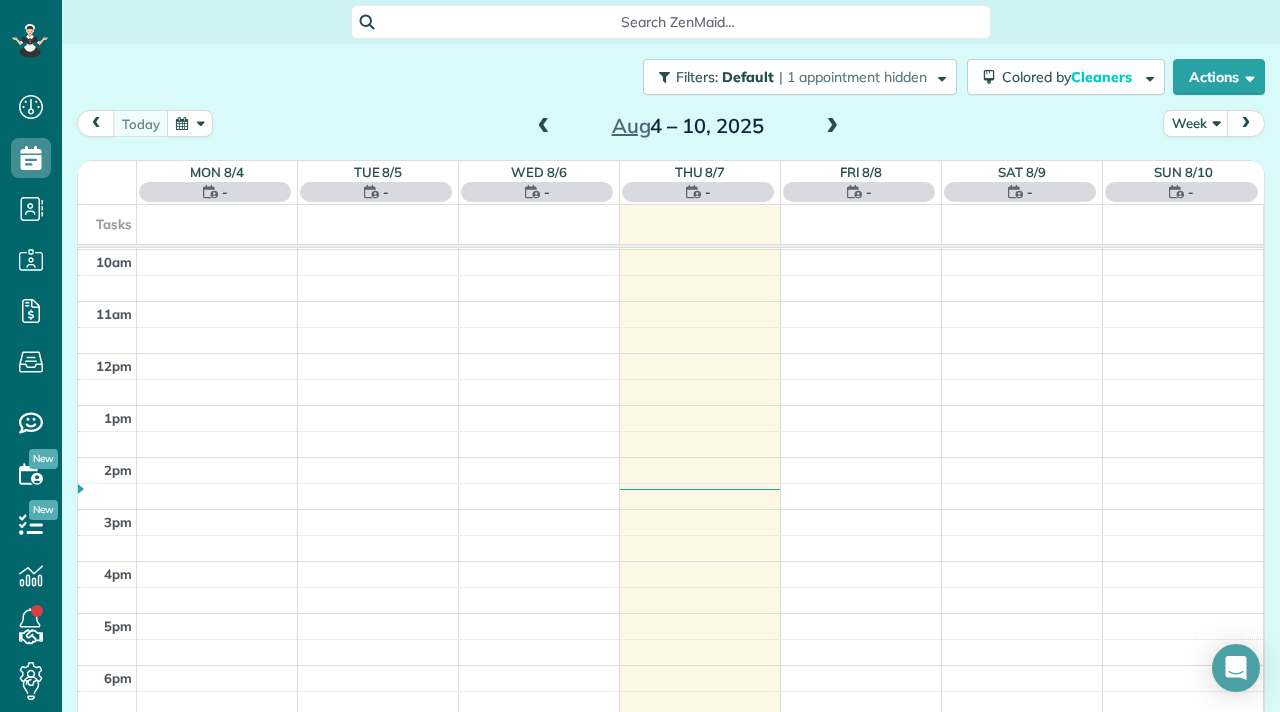 scroll, scrollTop: 0, scrollLeft: 0, axis: both 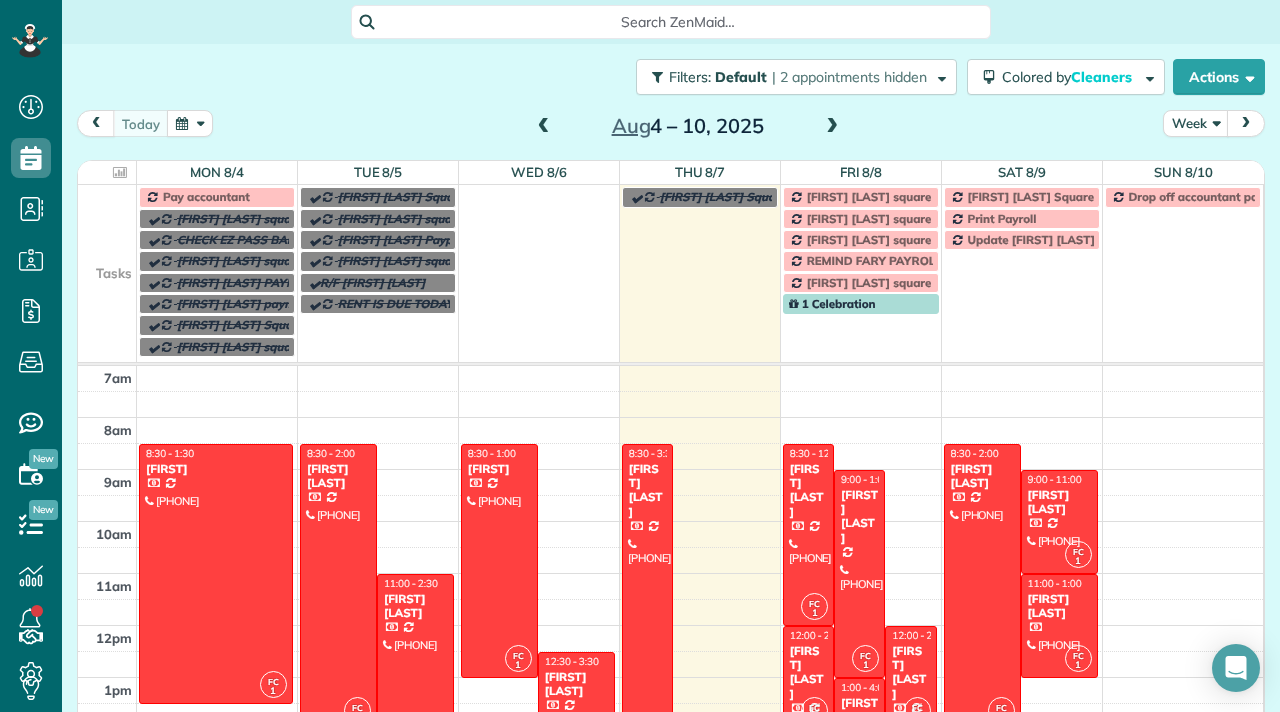 click at bounding box center (544, 127) 